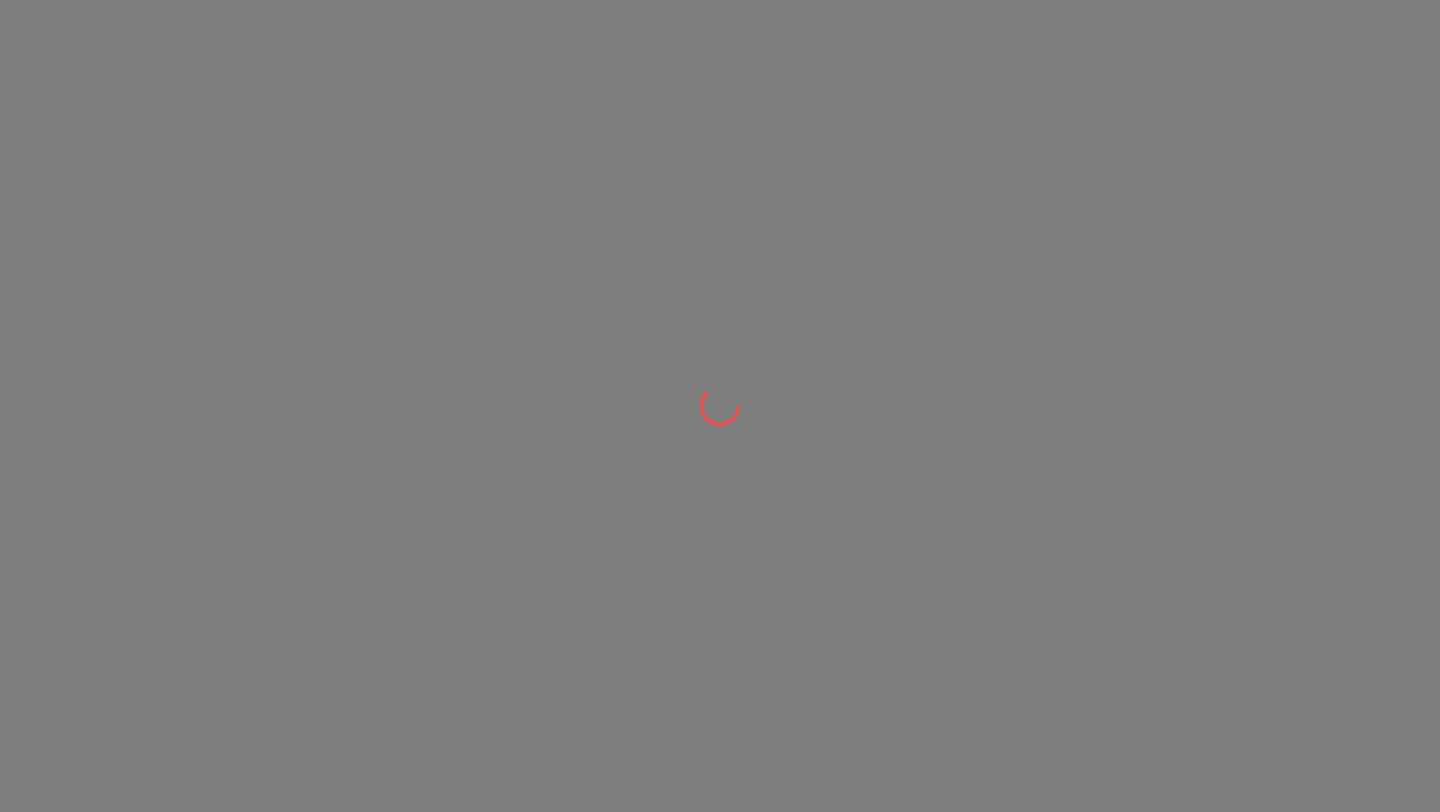 scroll, scrollTop: 0, scrollLeft: 0, axis: both 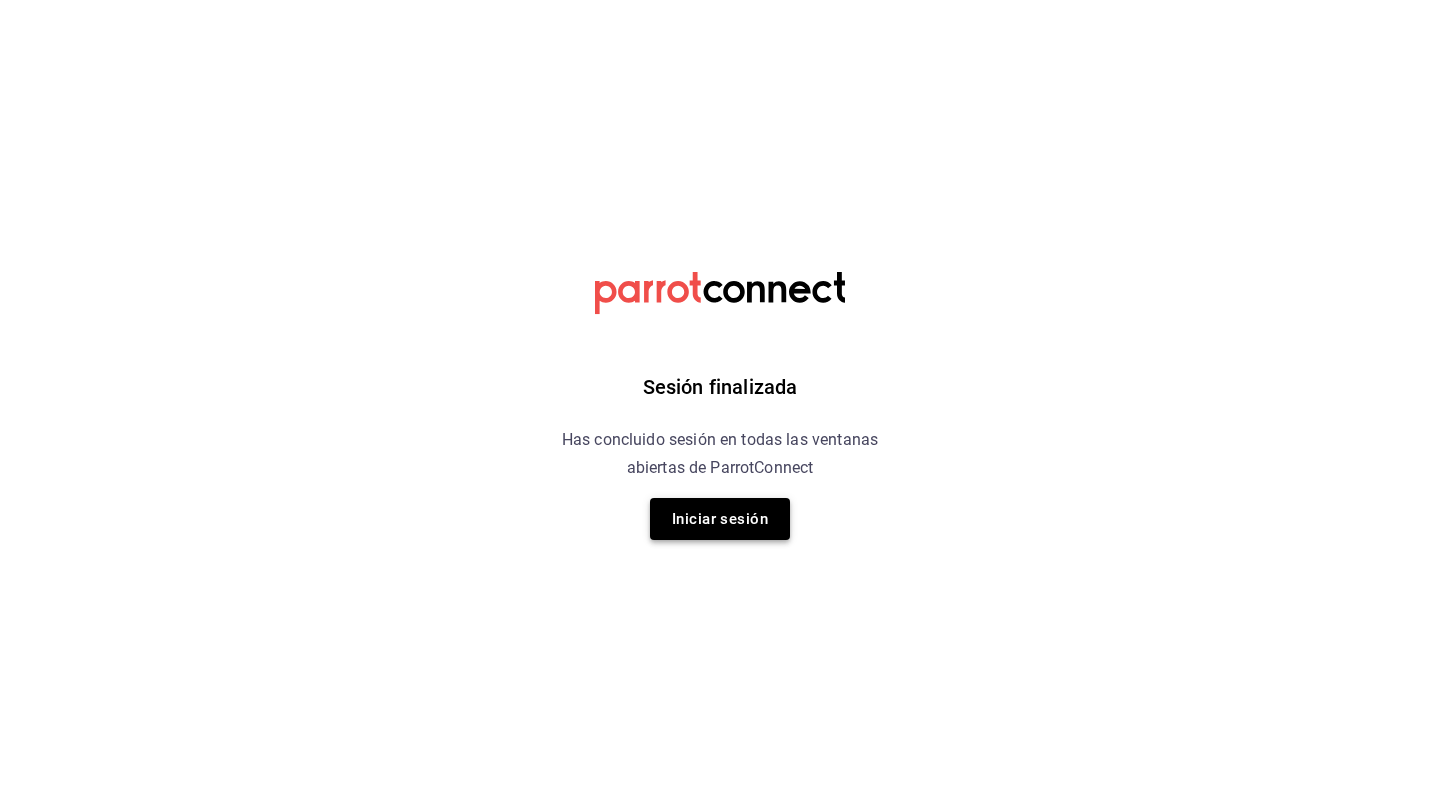click on "Iniciar sesión" at bounding box center (720, 519) 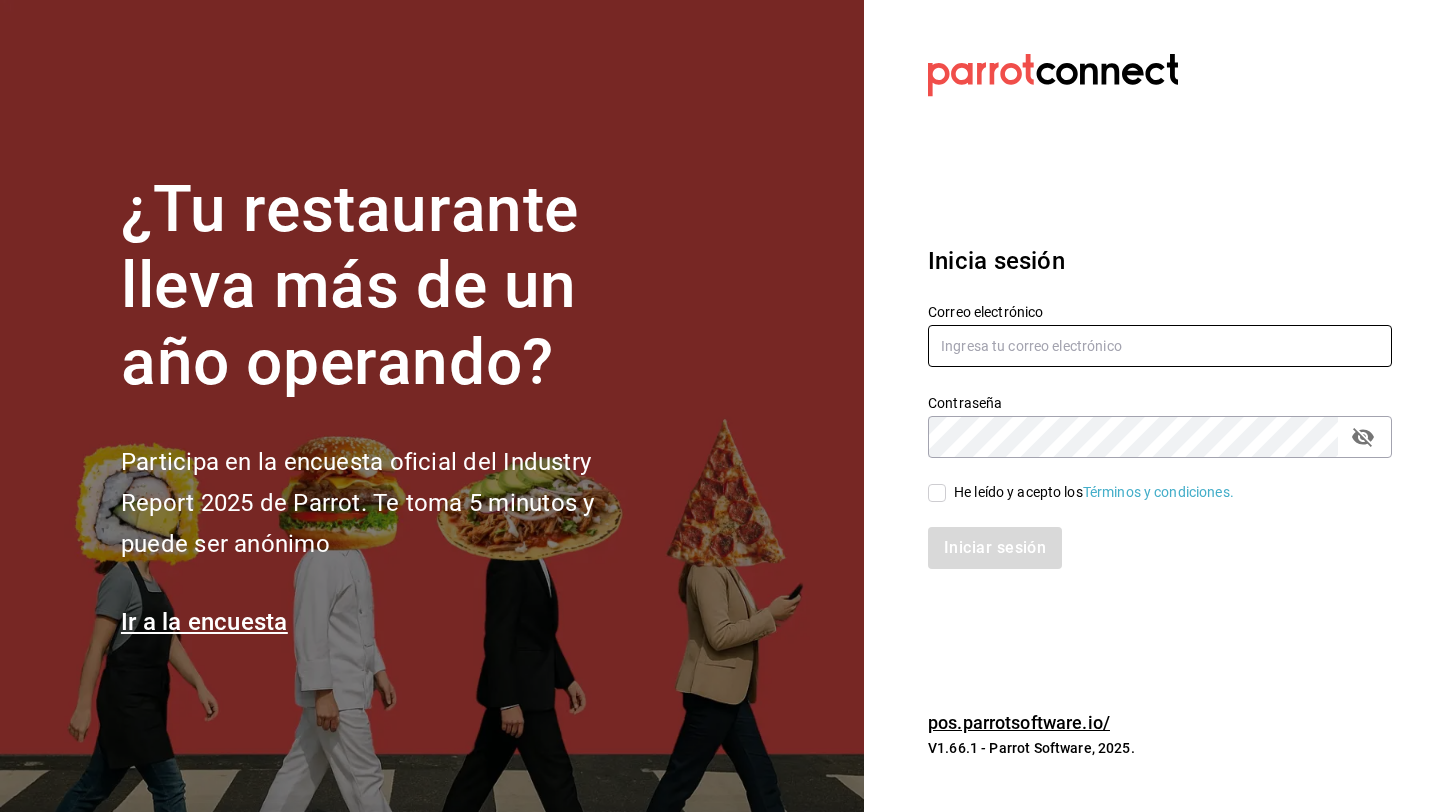 type on "[USERNAME]@example.com" 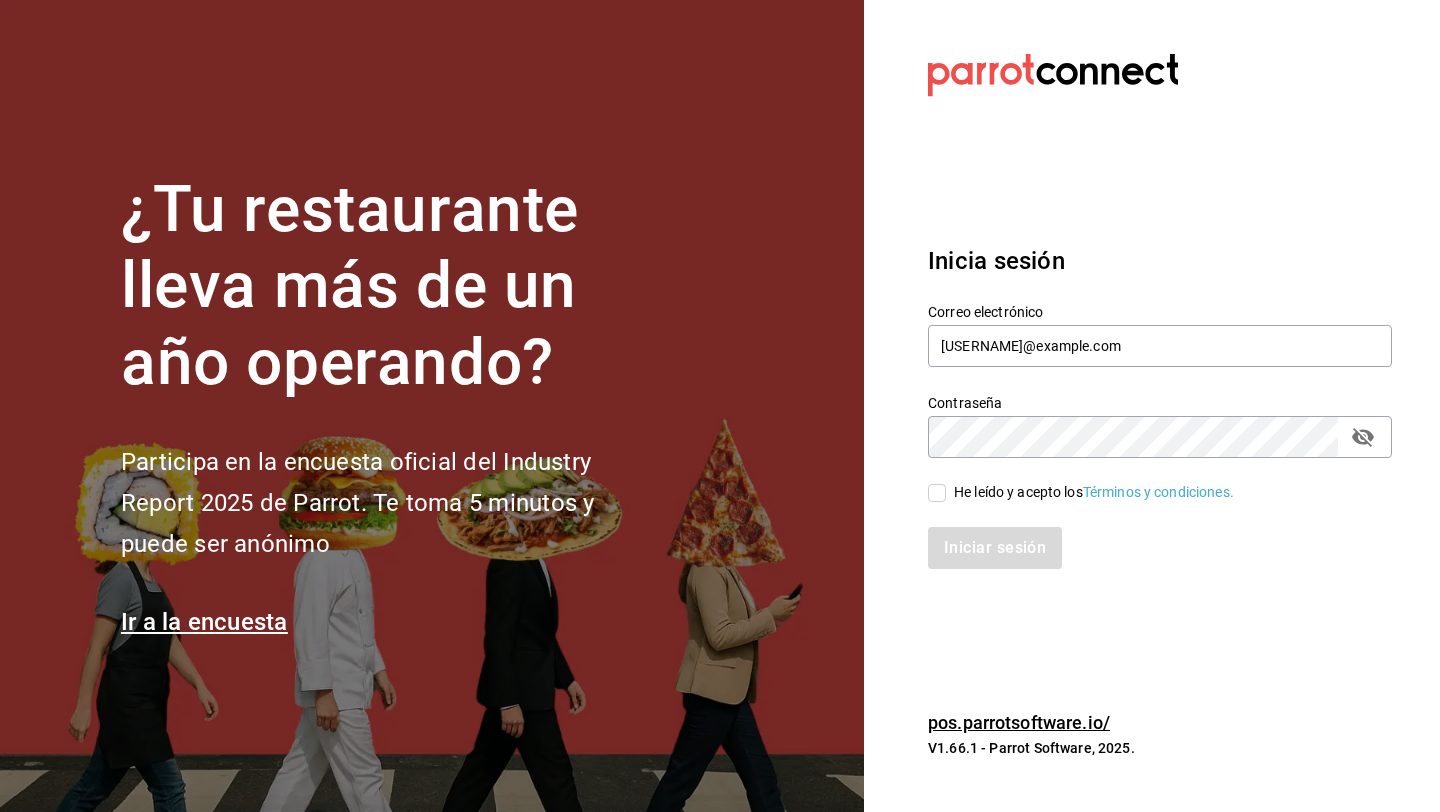 click on "He leído y acepto los  Términos y condiciones." at bounding box center [937, 493] 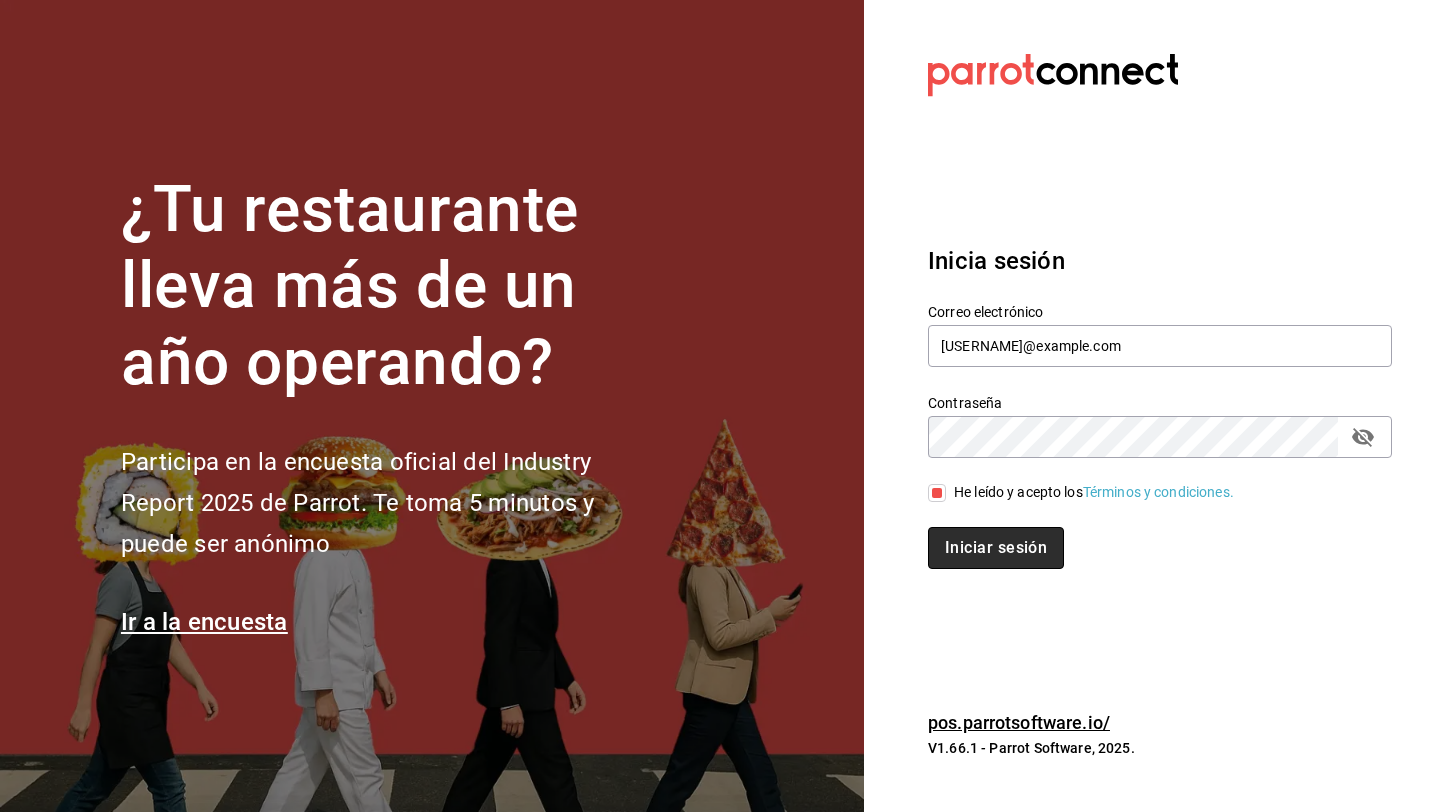 click on "Iniciar sesión" at bounding box center (996, 548) 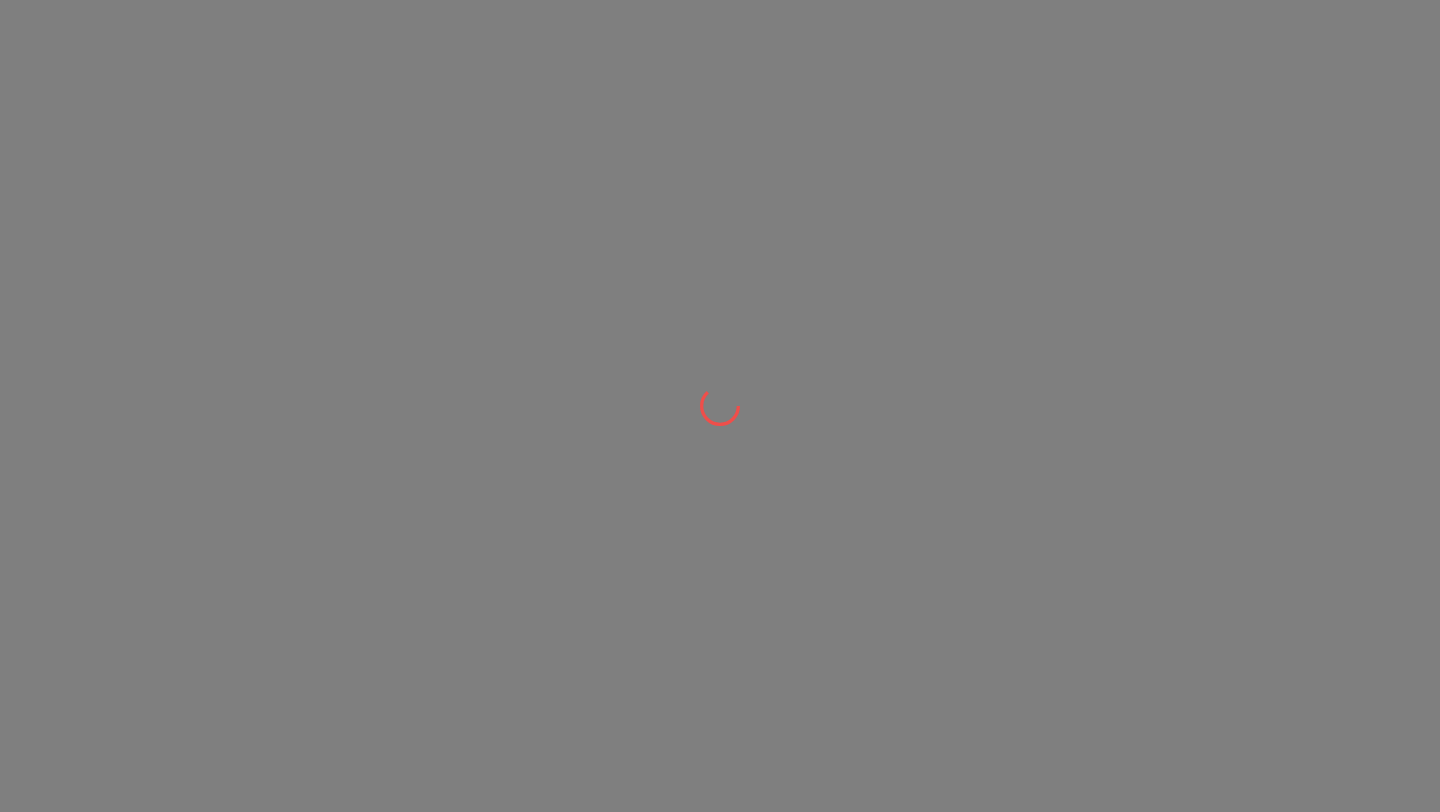 scroll, scrollTop: 0, scrollLeft: 0, axis: both 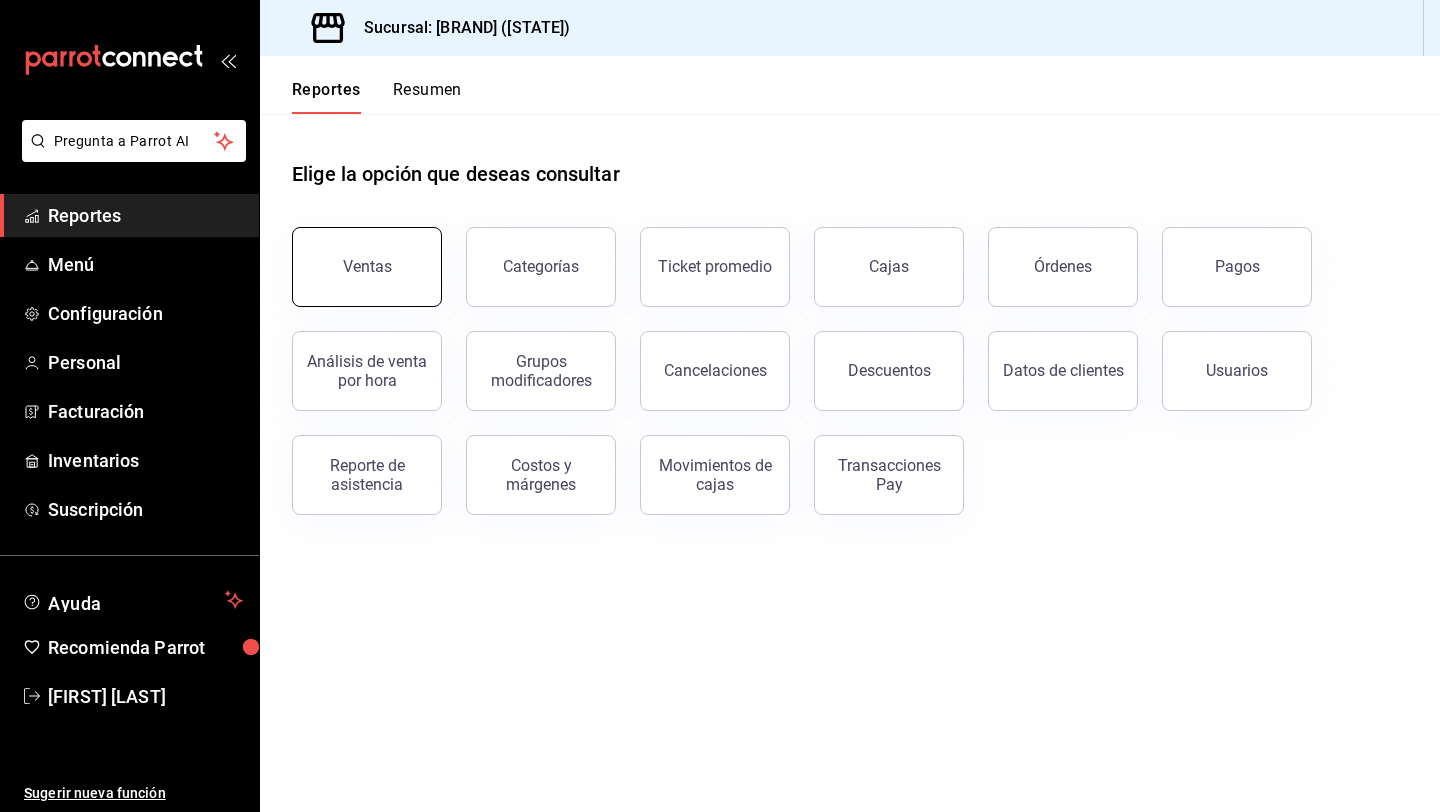 click on "Ventas" at bounding box center (367, 267) 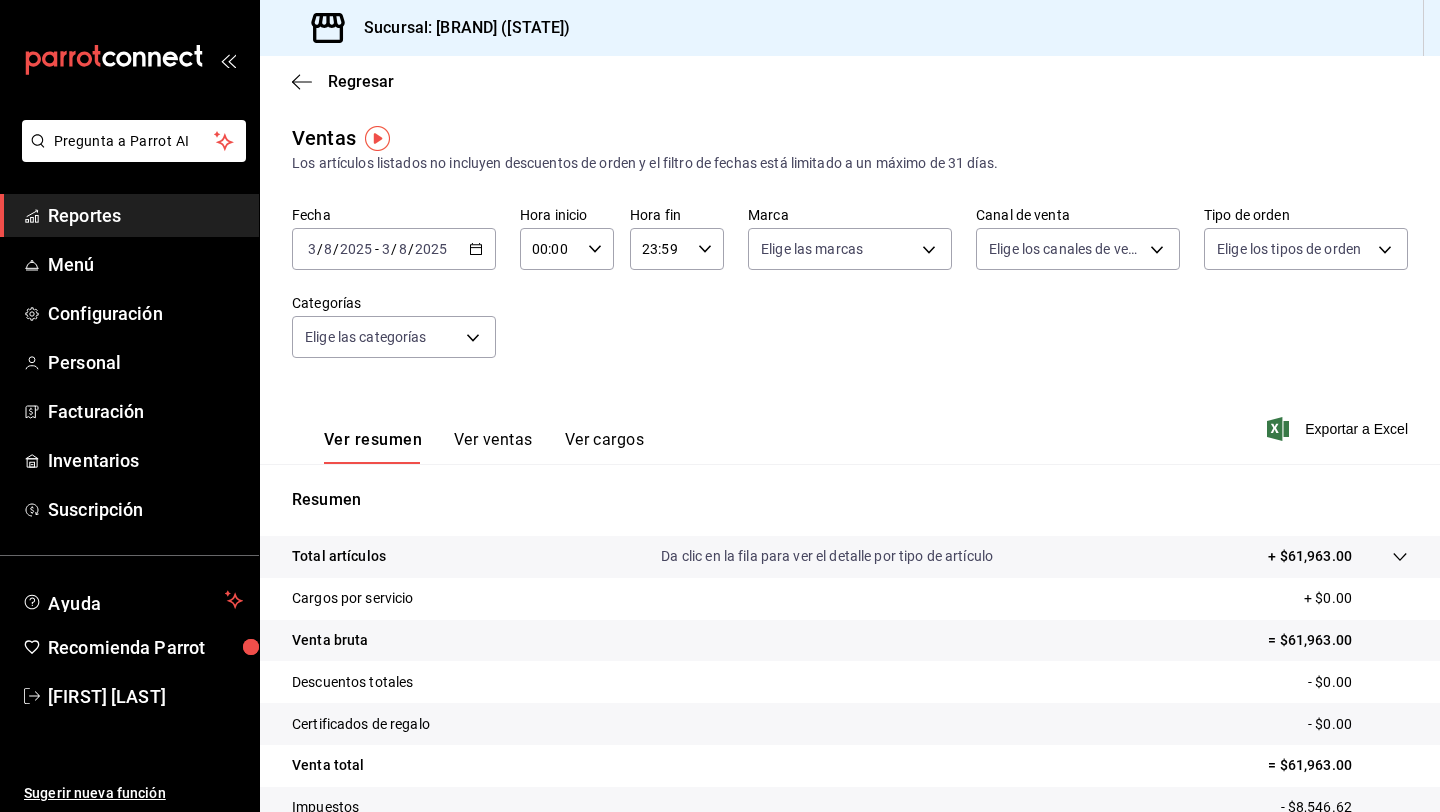 click on "2025" at bounding box center [431, 249] 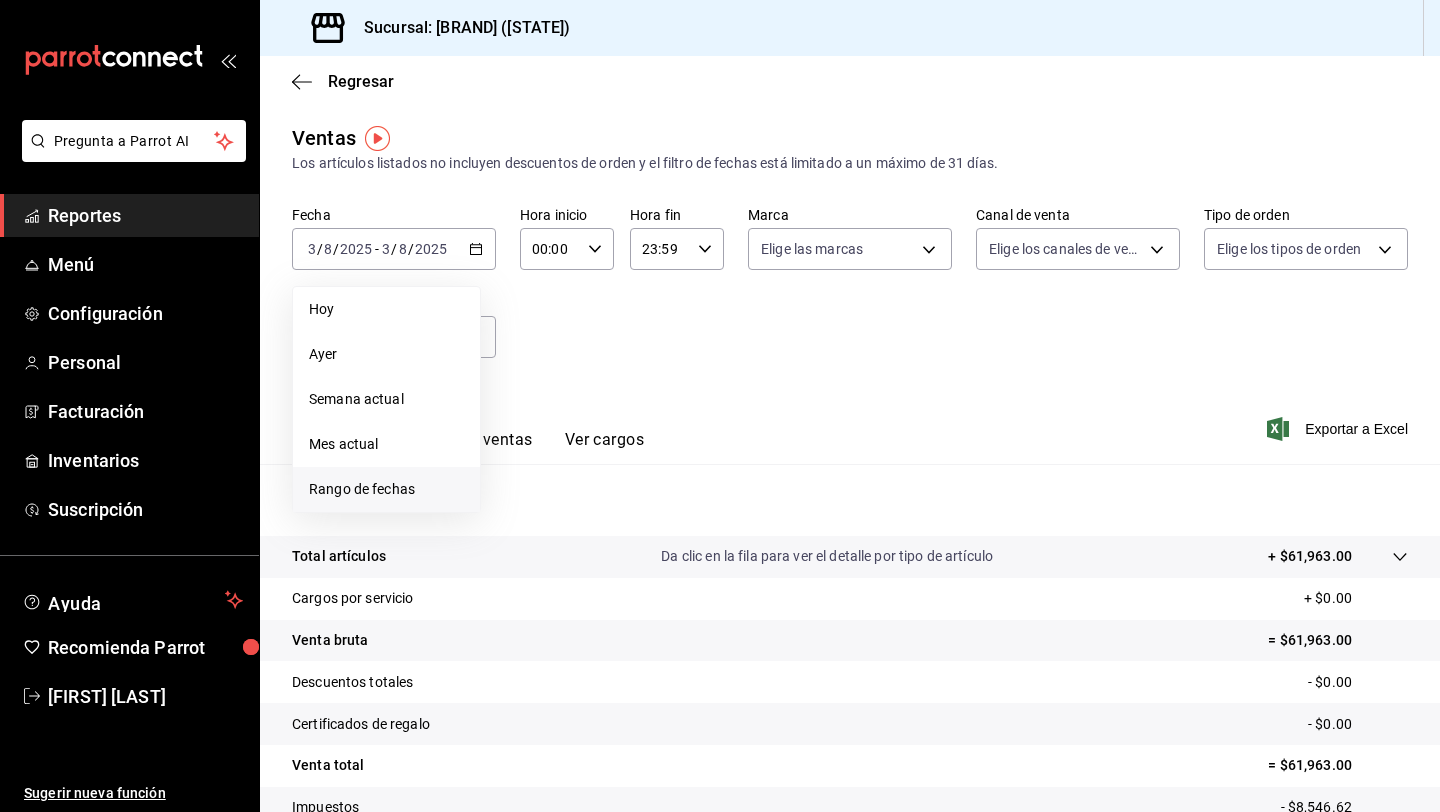 click on "Rango de fechas" at bounding box center (386, 489) 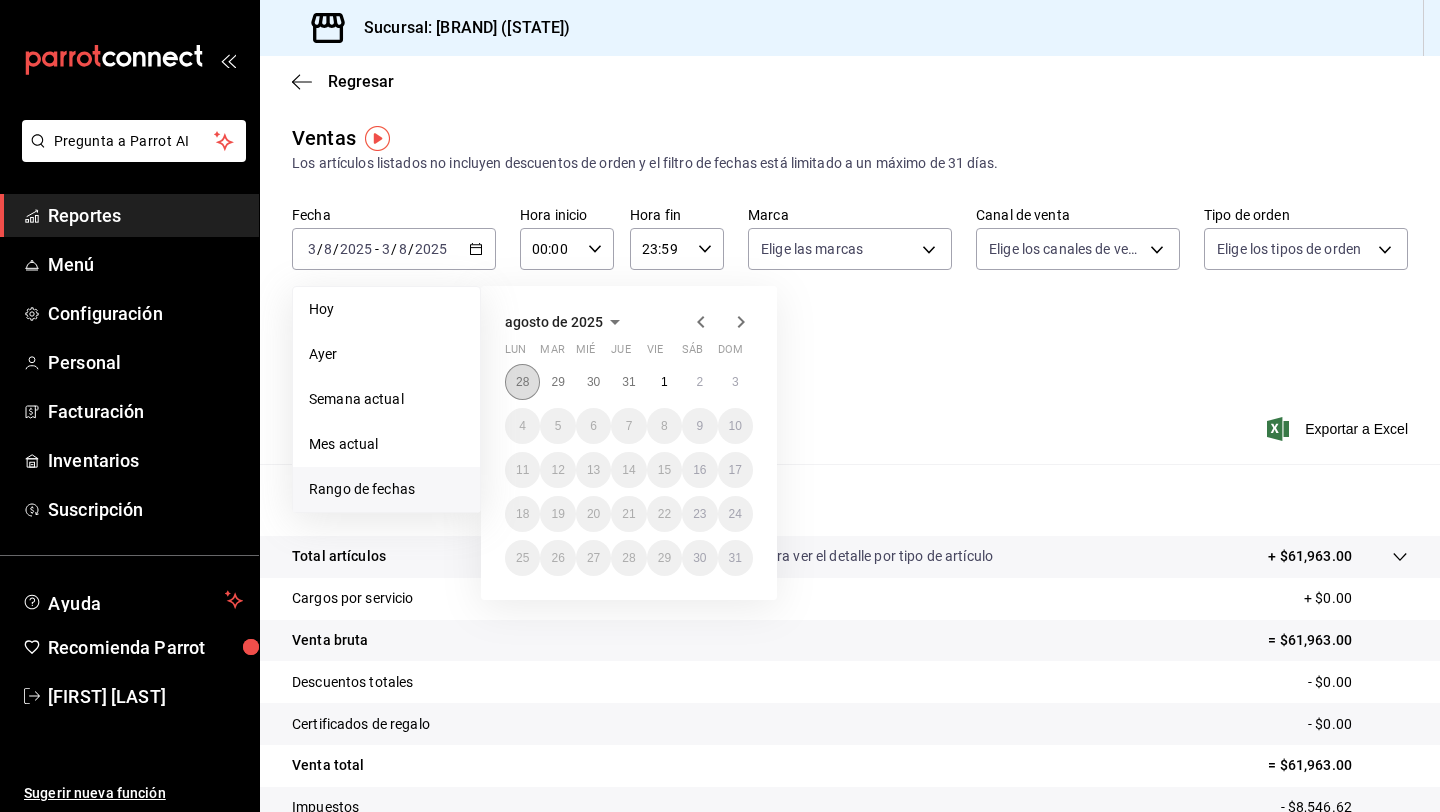 click on "28" at bounding box center [522, 382] 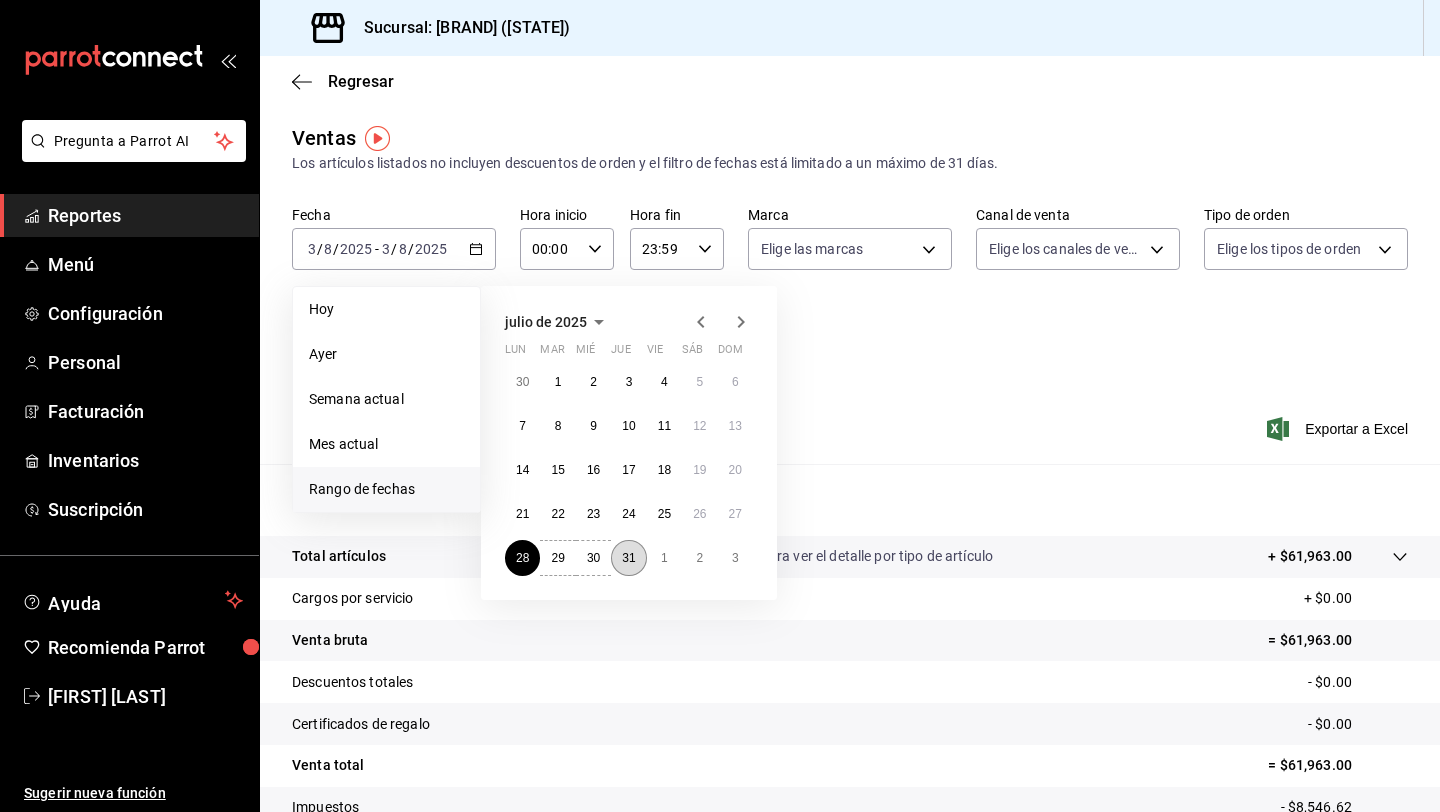 click on "31" at bounding box center (628, 558) 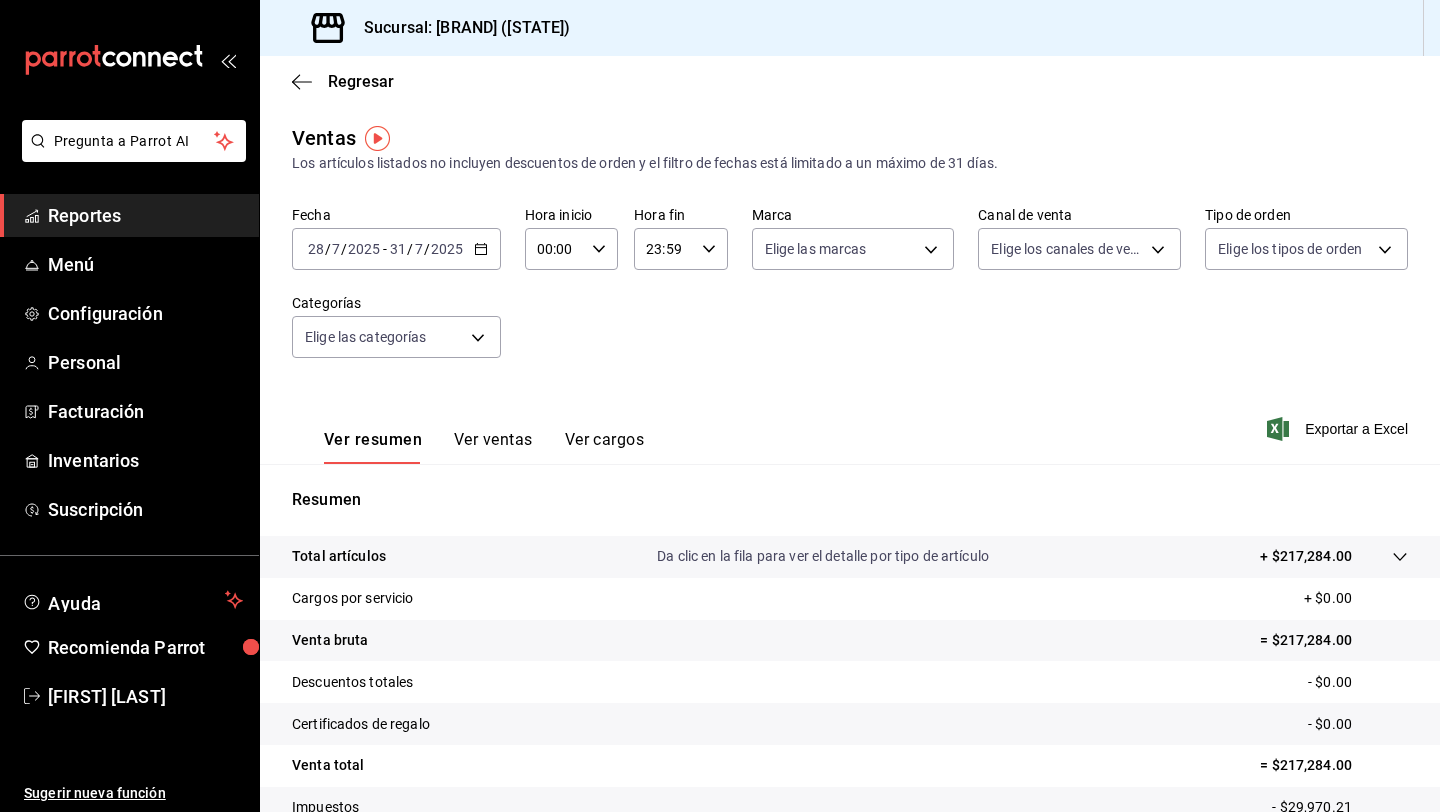 click on "2025-07-28 28 / 7 / 2025 - 2025-07-31 31 / 7 / 2025" at bounding box center (396, 249) 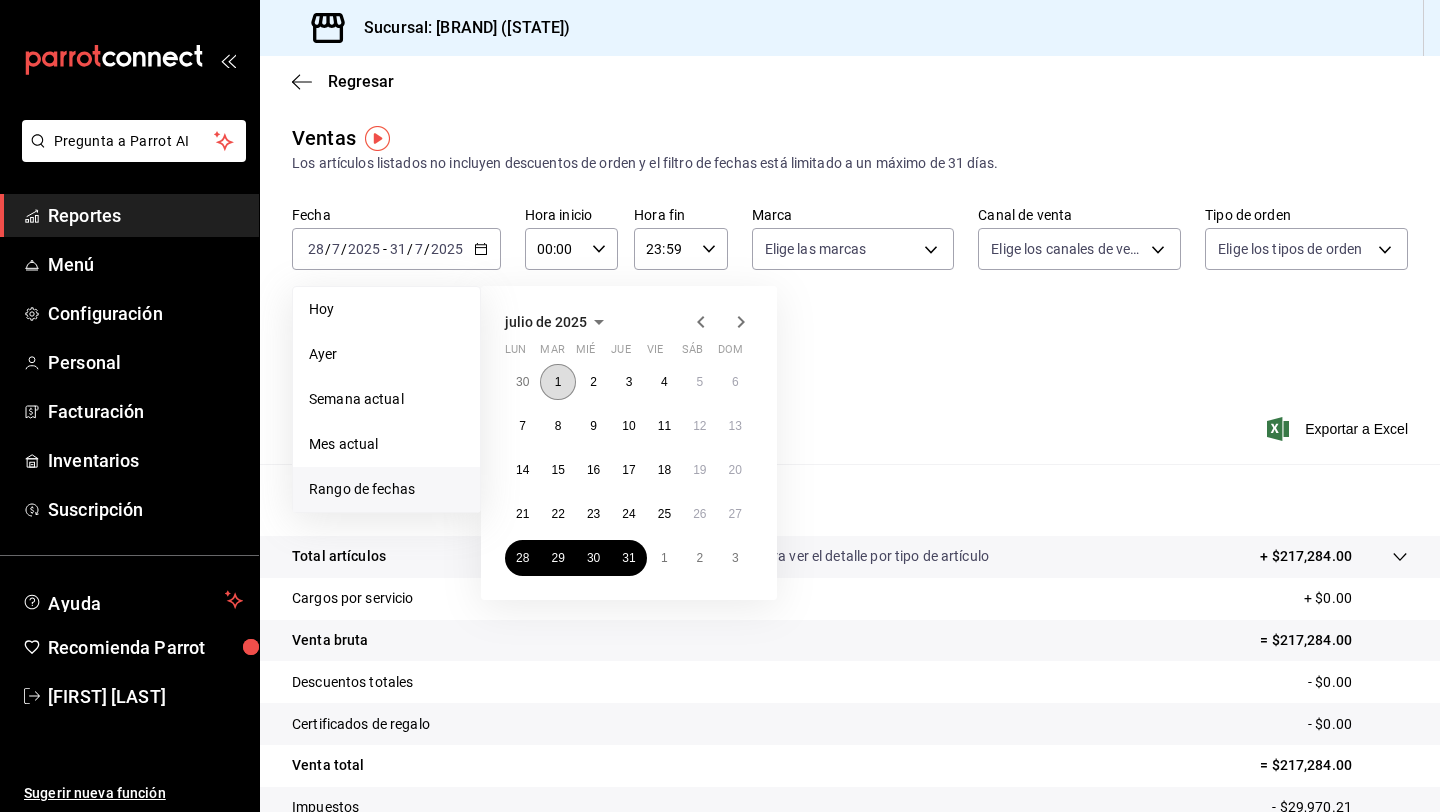click on "1" at bounding box center (558, 382) 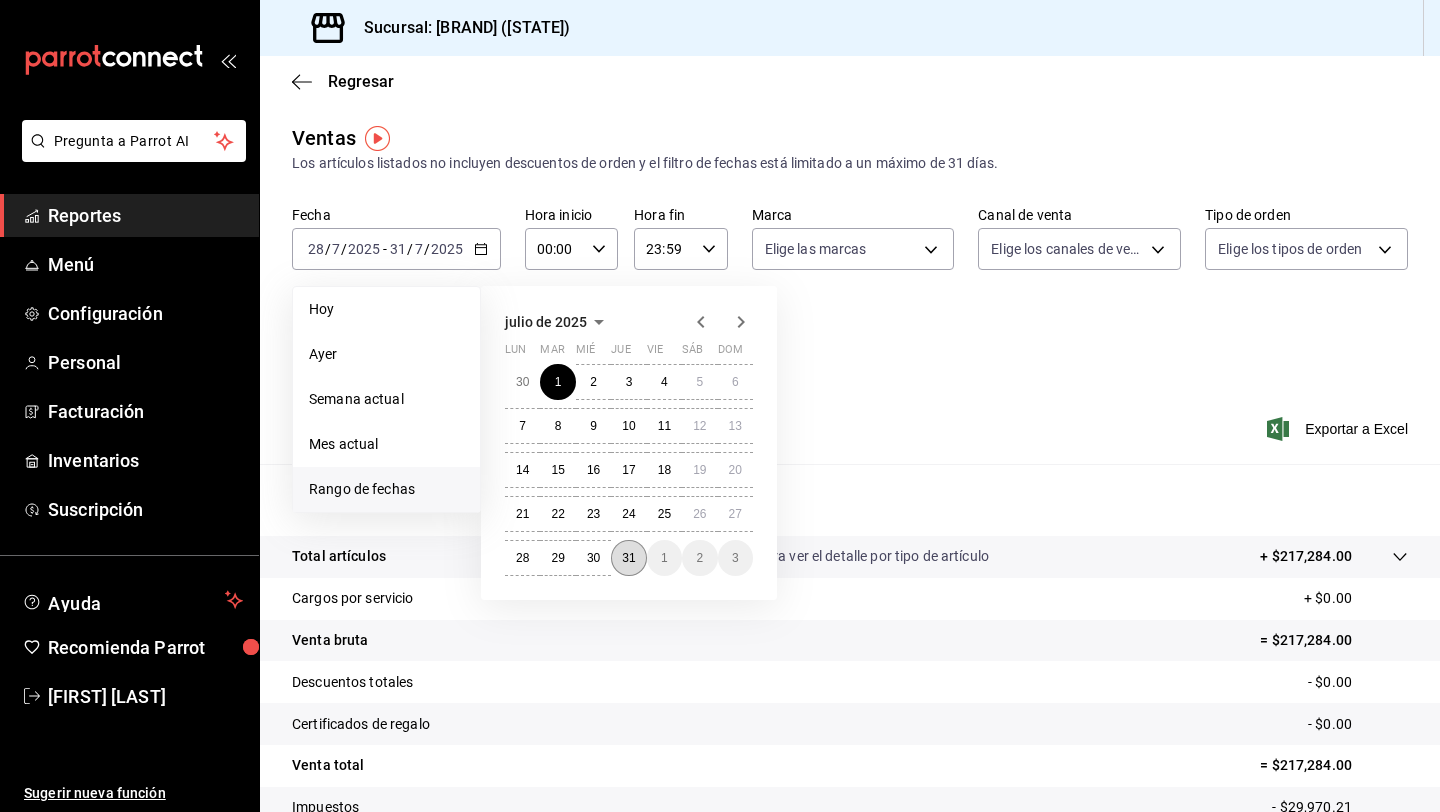 click on "31" at bounding box center (628, 558) 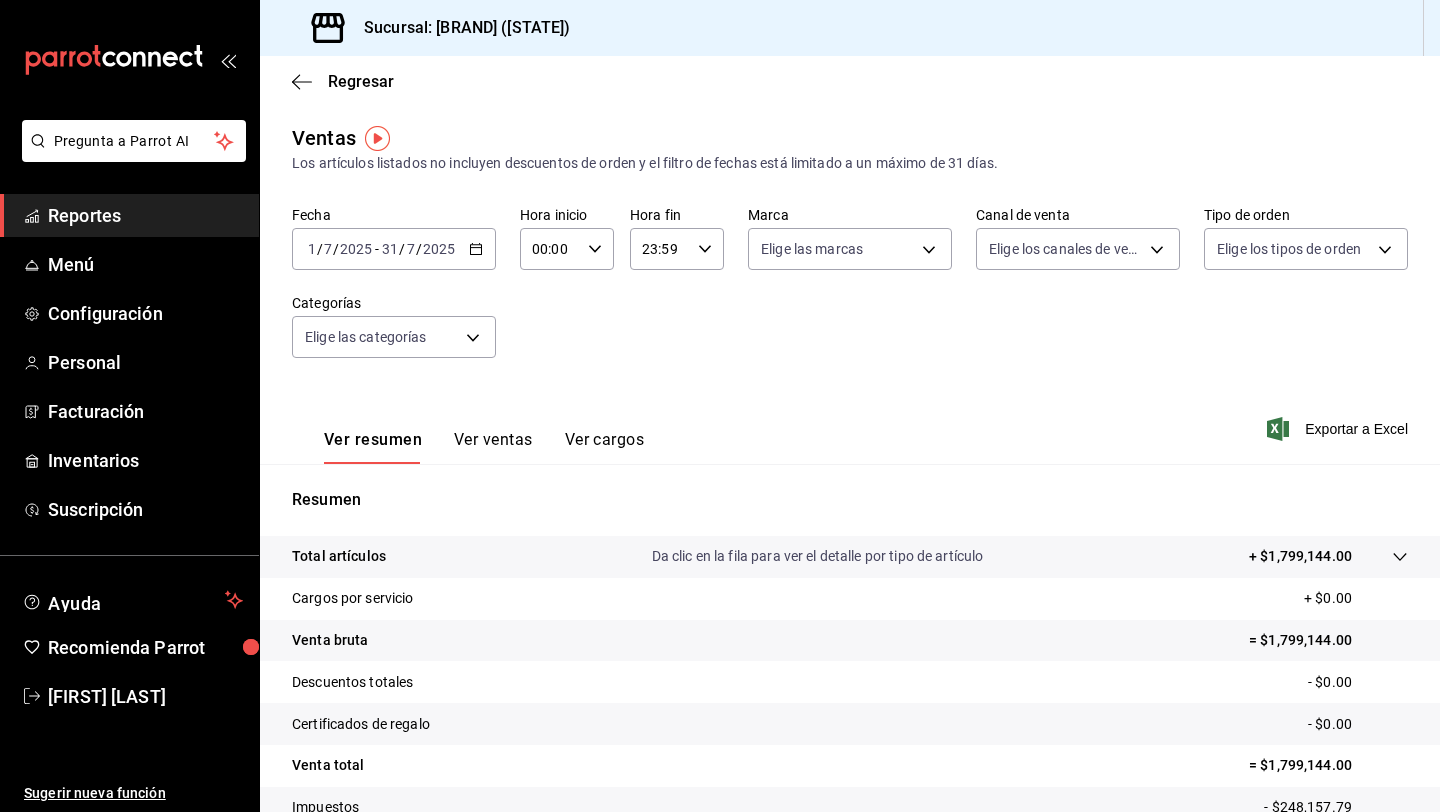 click on "2025-07-01 1 / 7 / 2025 - 2025-07-31 31 / 7 / 2025" at bounding box center [394, 249] 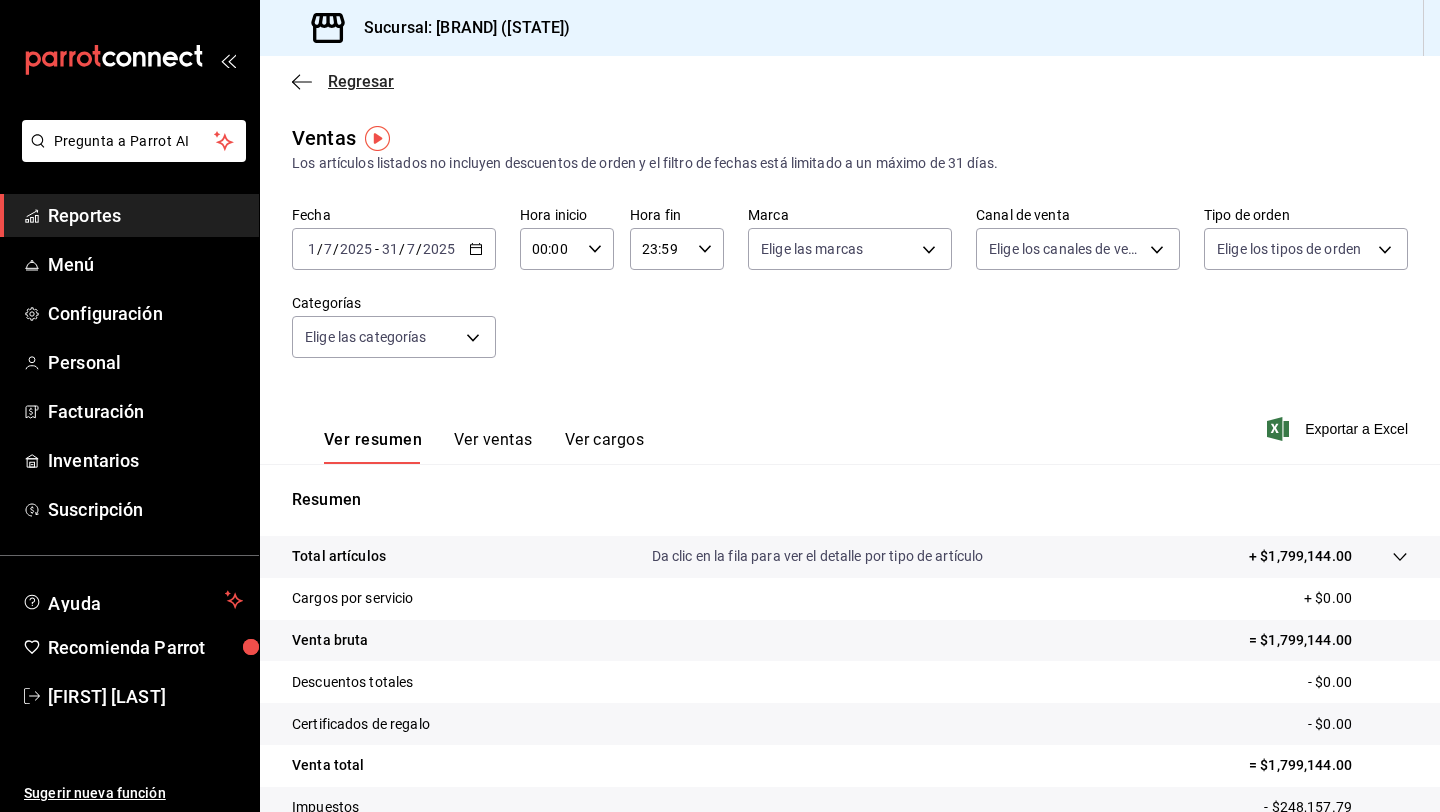 click on "Regresar" at bounding box center (361, 81) 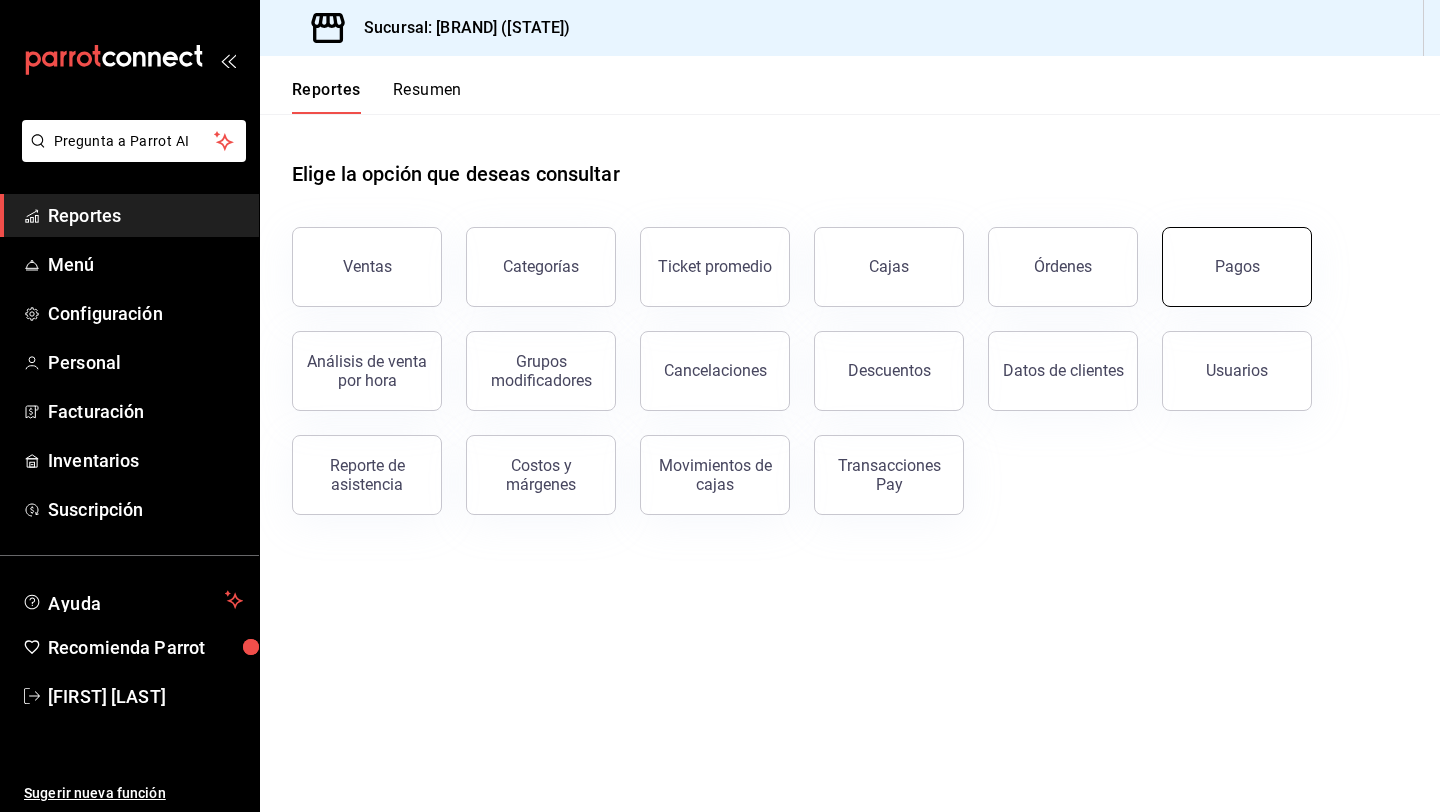 click on "Pagos" at bounding box center (1237, 267) 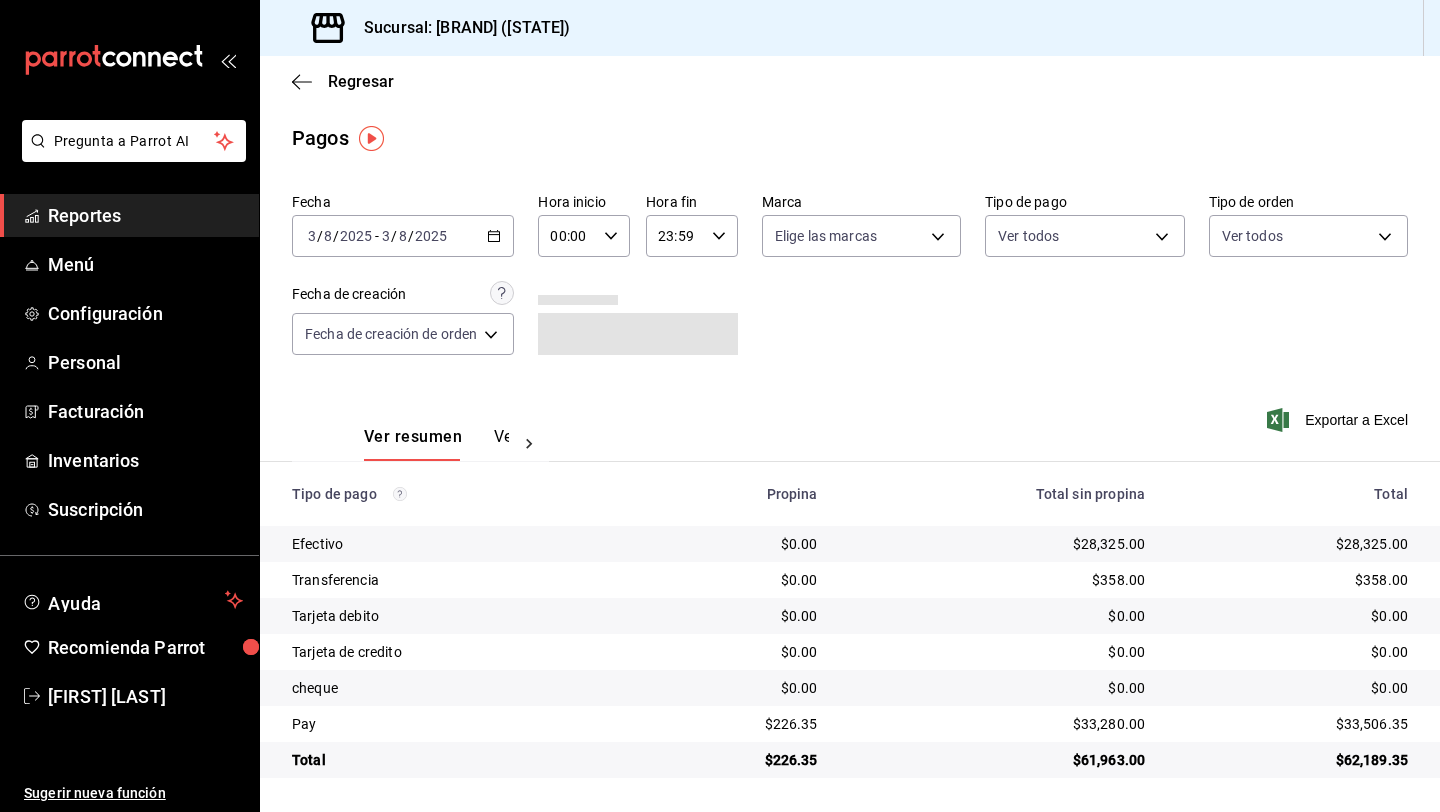 click on "/" at bounding box center [394, 236] 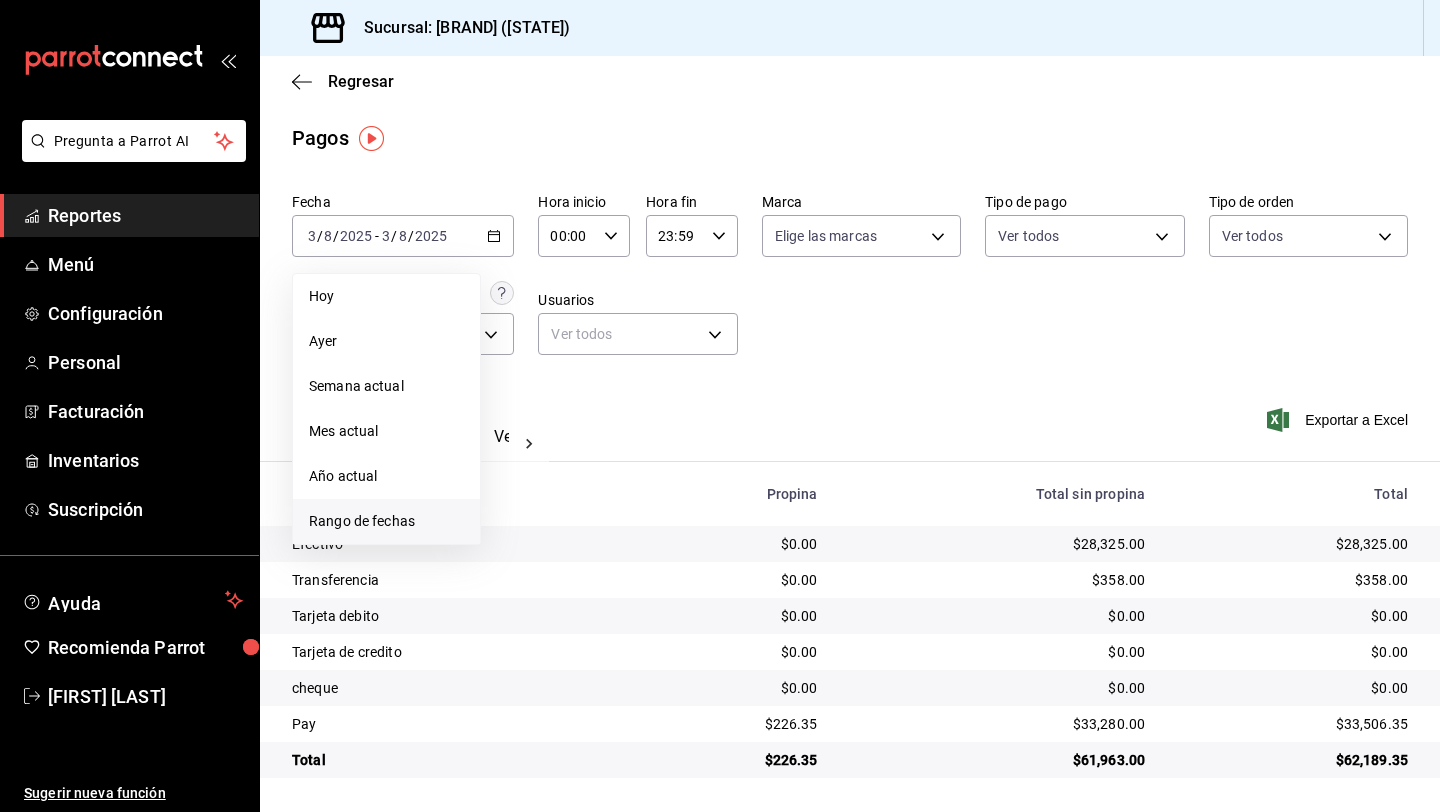 click on "Rango de fechas" at bounding box center (386, 521) 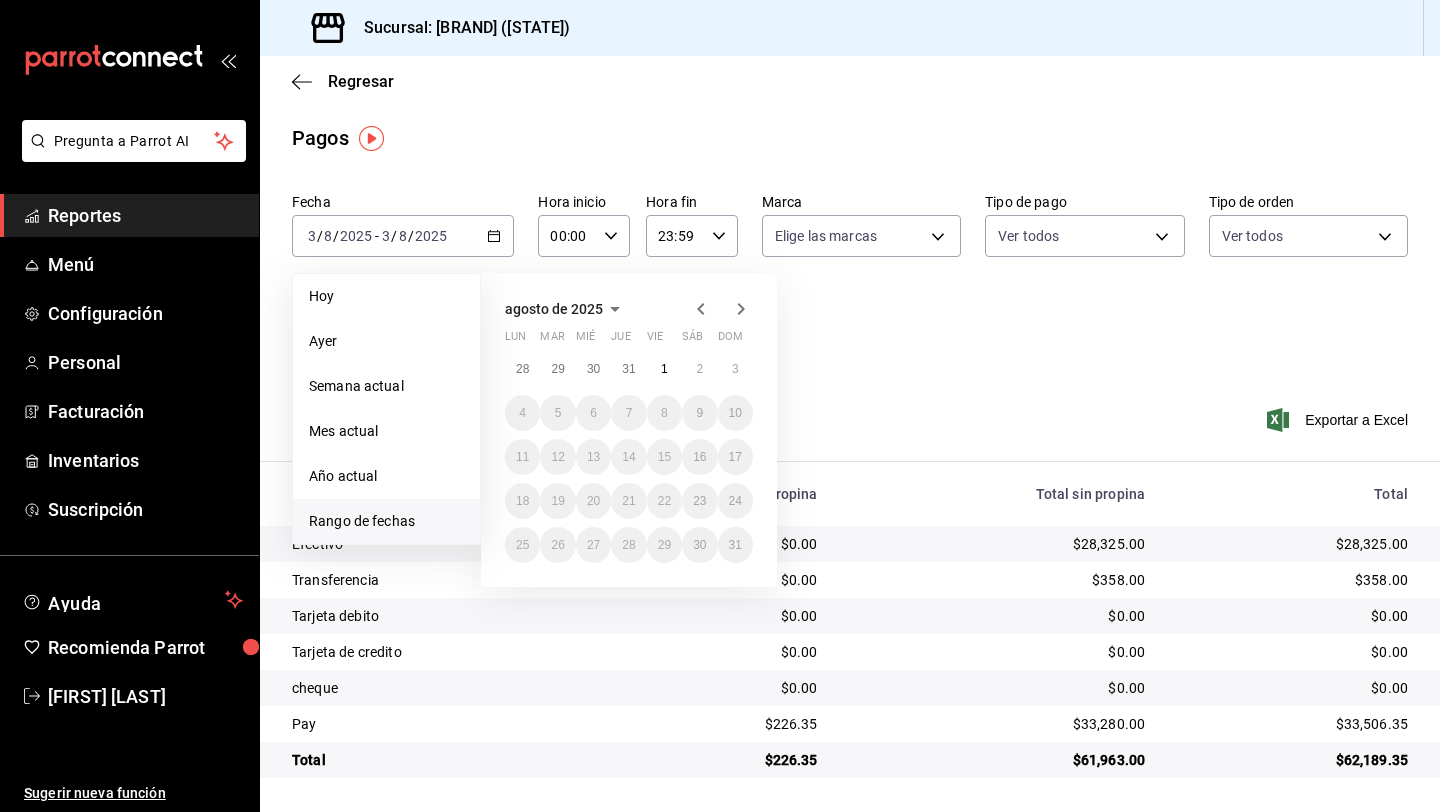 click 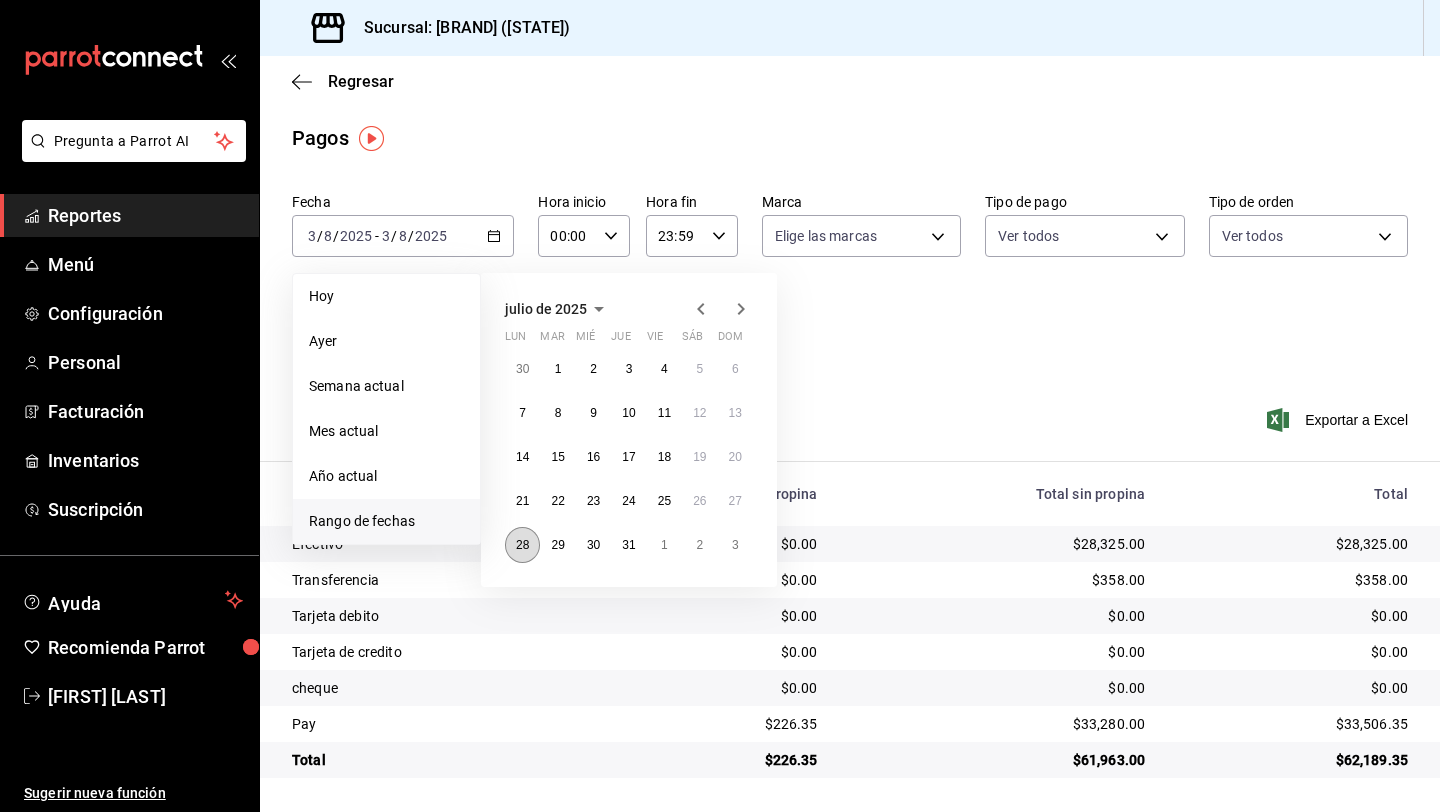 click on "28" at bounding box center [522, 545] 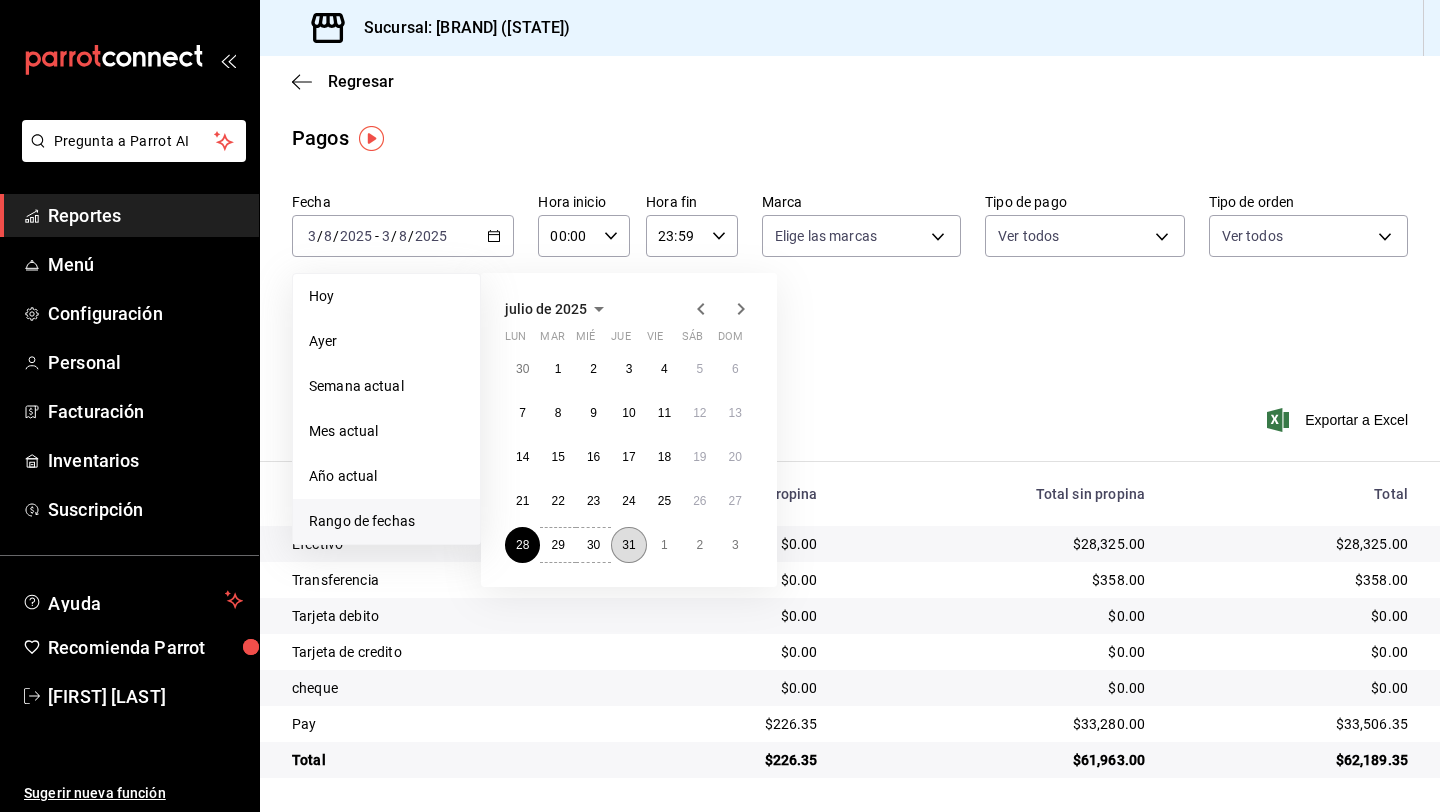 click on "31" at bounding box center [628, 545] 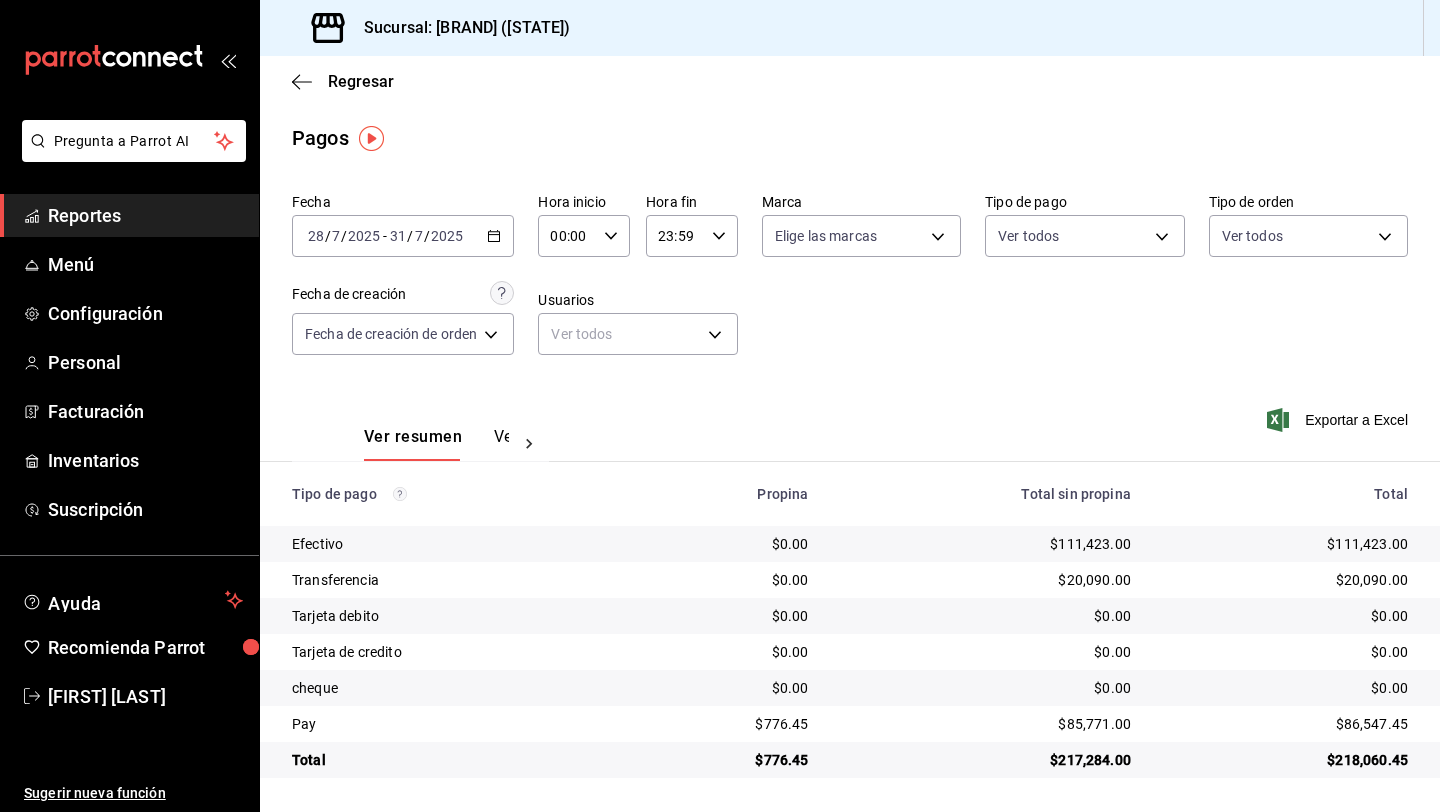 click on "2025-07-28 28 / 7 / 2025 - 2025-07-31 31 / 7 / 2025" at bounding box center [403, 236] 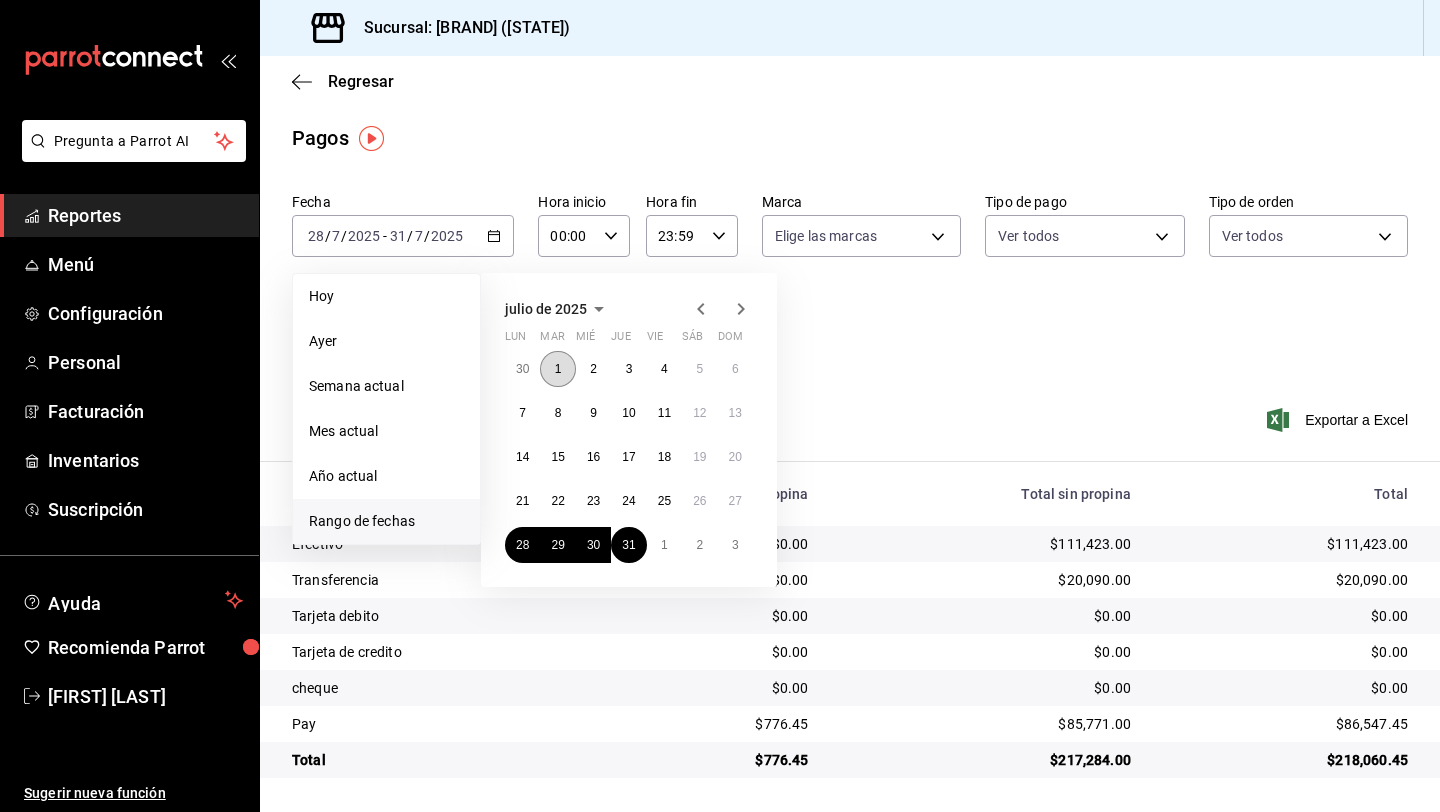 click on "1" at bounding box center (557, 369) 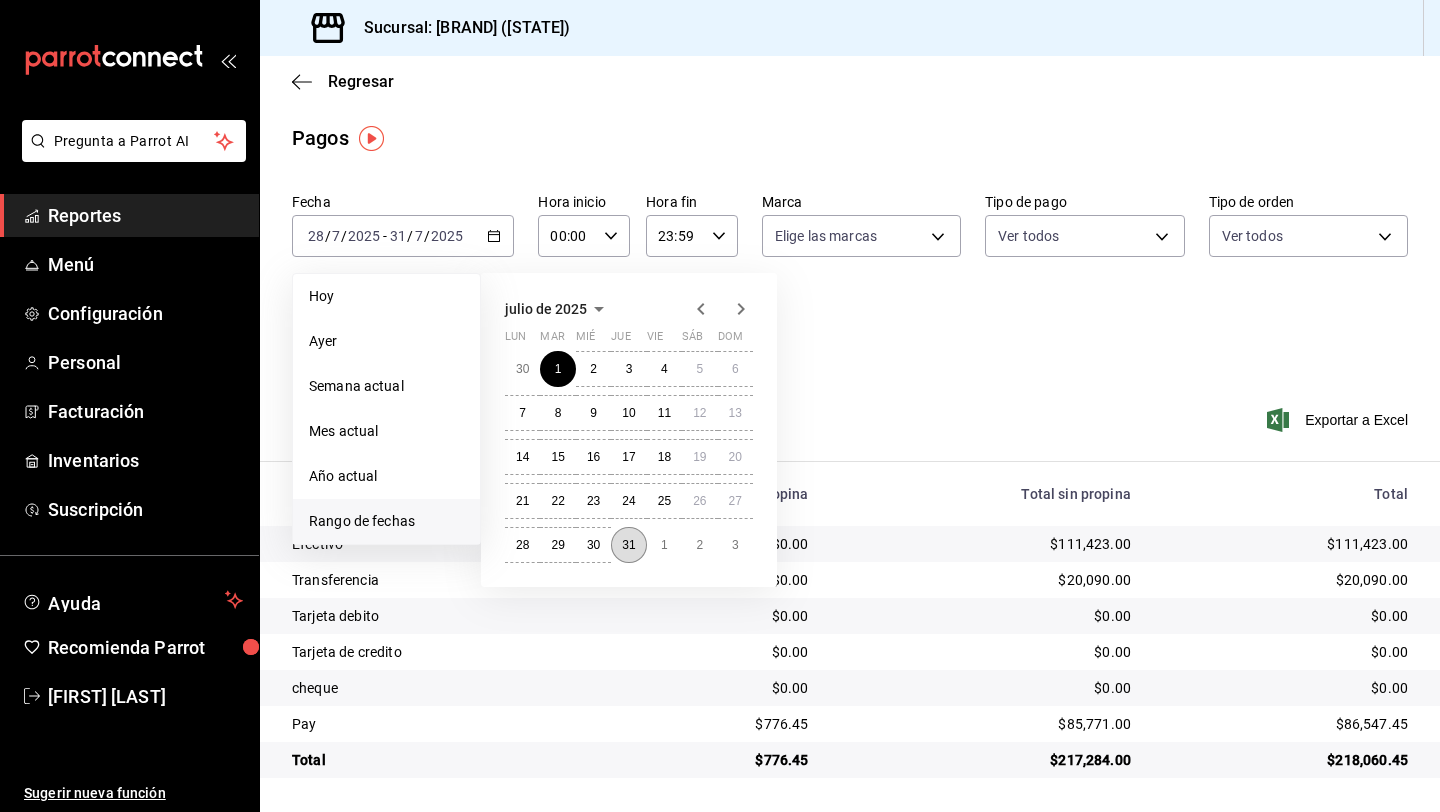 click on "31" at bounding box center (628, 545) 